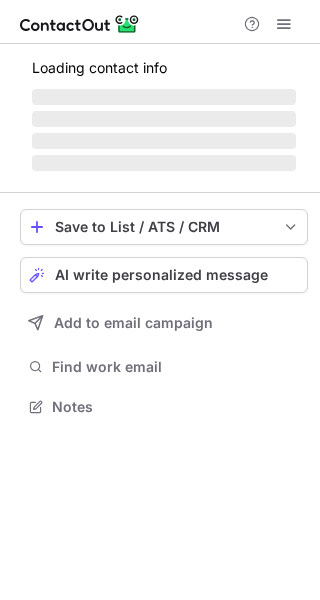 scroll, scrollTop: 0, scrollLeft: 0, axis: both 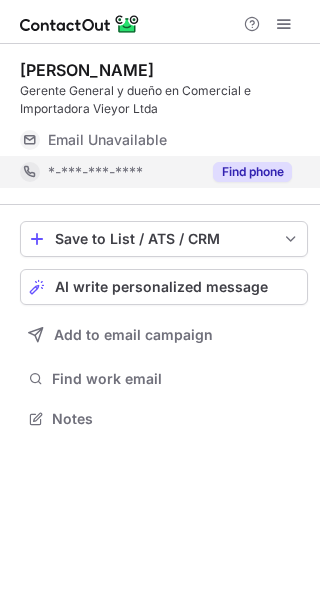 click on "Find phone" at bounding box center [252, 172] 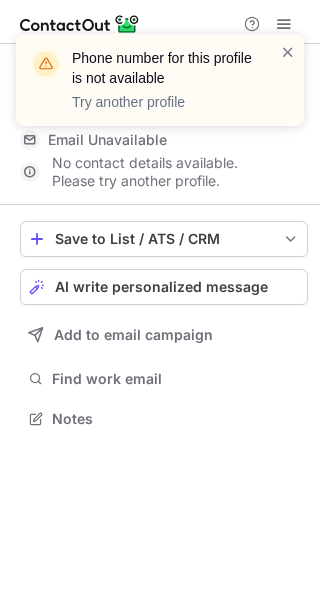click on "Phone number for this profile is not available Try another profile" at bounding box center (160, 80) 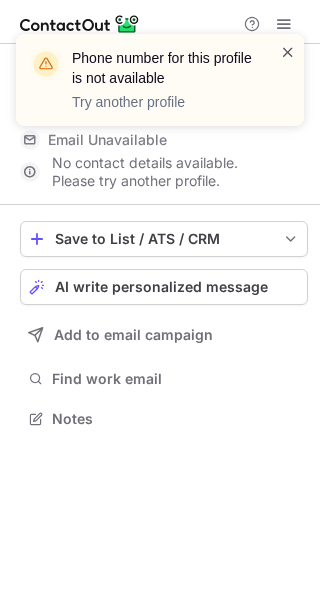 click at bounding box center (288, 52) 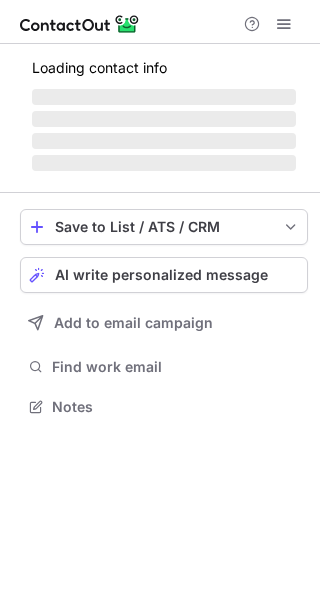scroll, scrollTop: 0, scrollLeft: 0, axis: both 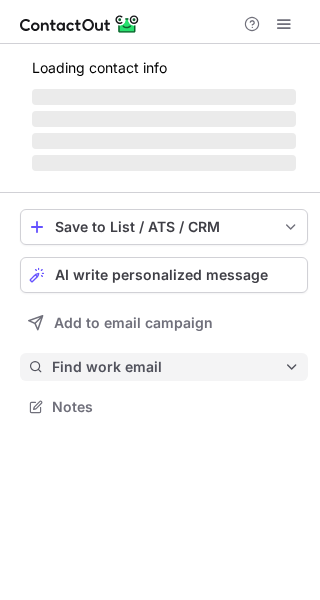 click on "Find work email" at bounding box center (168, 367) 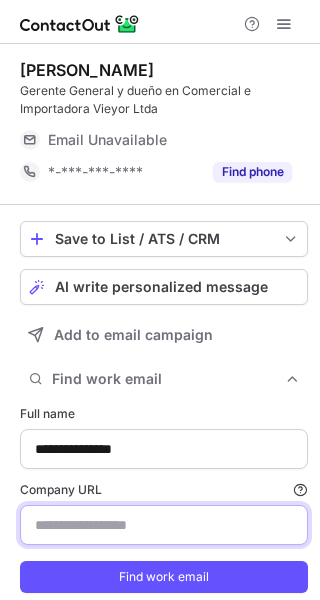 click on "Company URL Finding work email will consume 1 credit if a match is found." at bounding box center [164, 525] 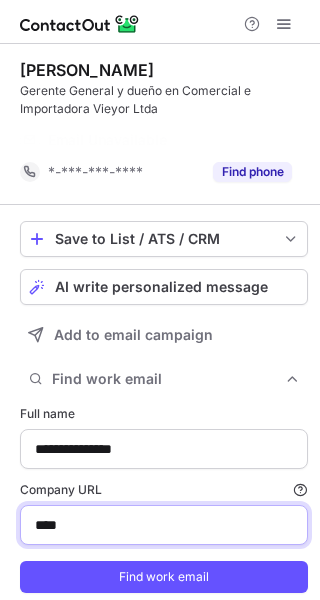scroll, scrollTop: 585, scrollLeft: 306, axis: both 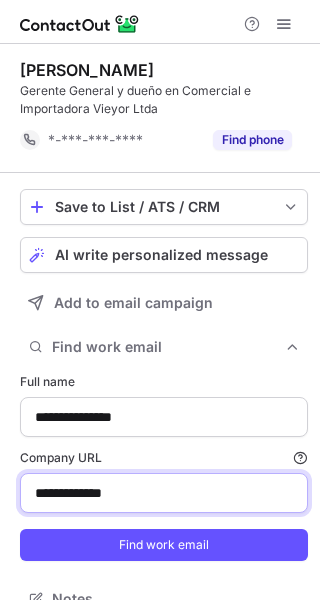 click on "Find work email" at bounding box center (164, 545) 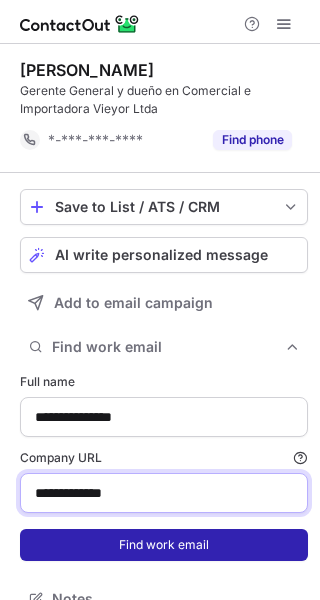 type on "**********" 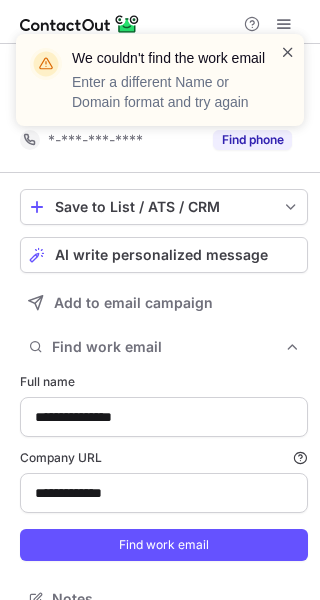 click at bounding box center [288, 52] 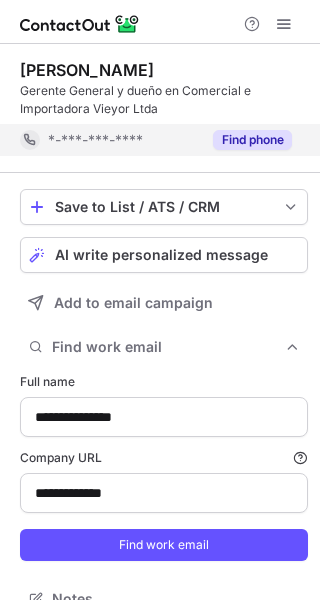 click on "Find phone" at bounding box center [252, 140] 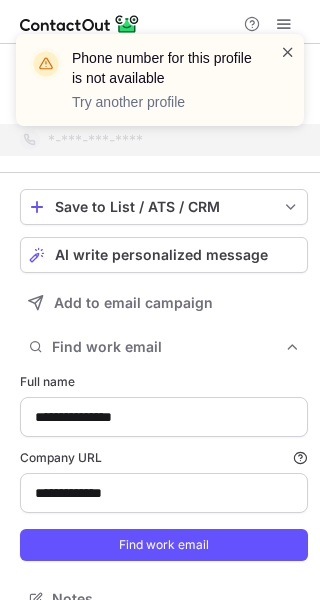 click at bounding box center [288, 52] 